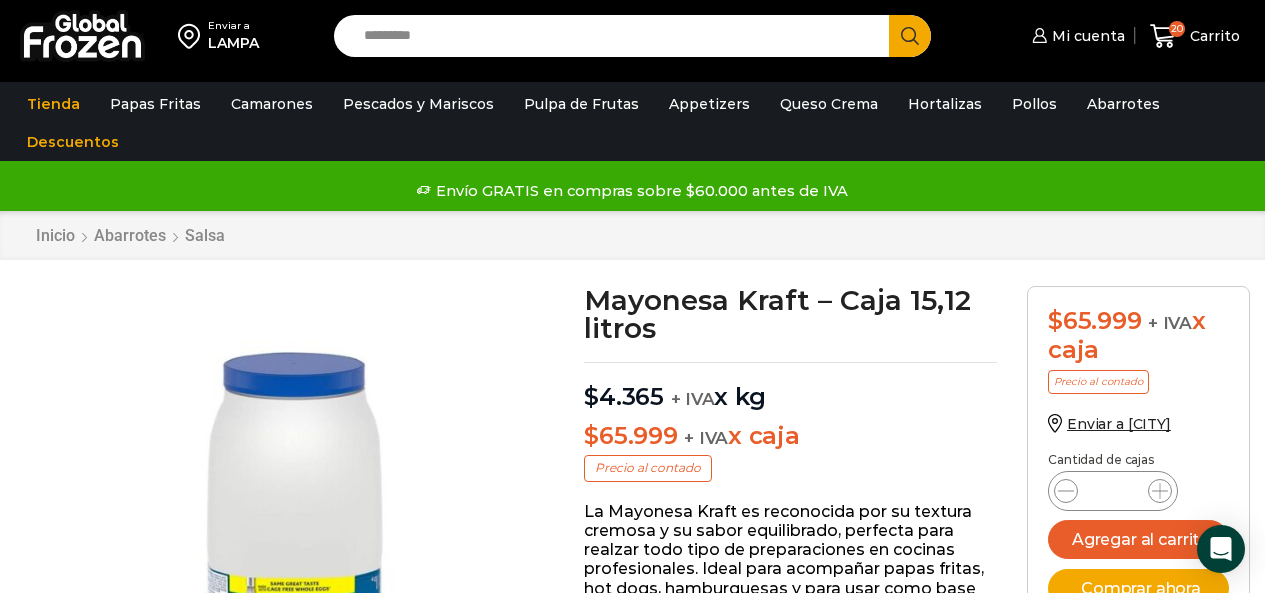 scroll, scrollTop: 1, scrollLeft: 0, axis: vertical 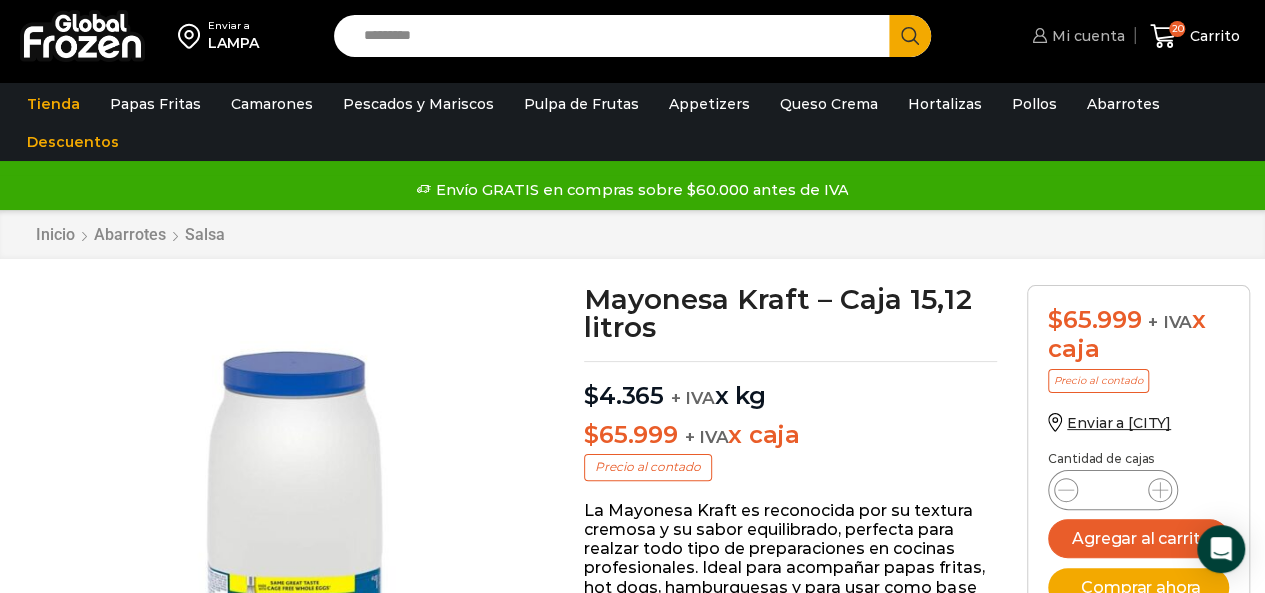 click on "Mi cuenta" at bounding box center (1086, 36) 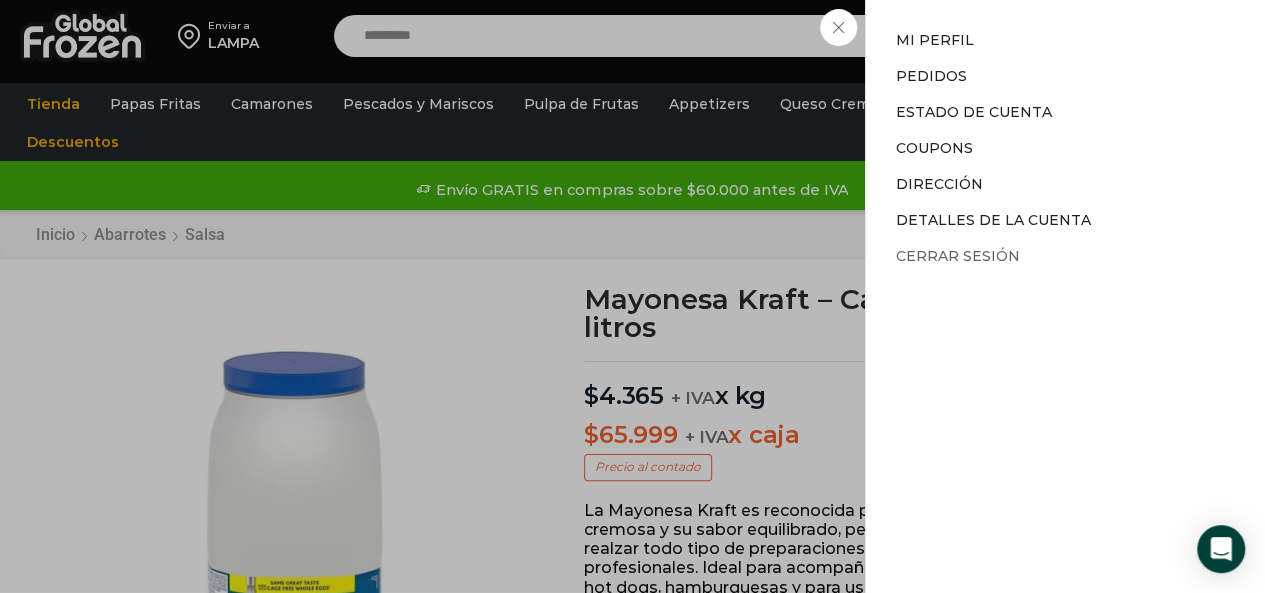 click on "Cerrar sesión" at bounding box center [958, 256] 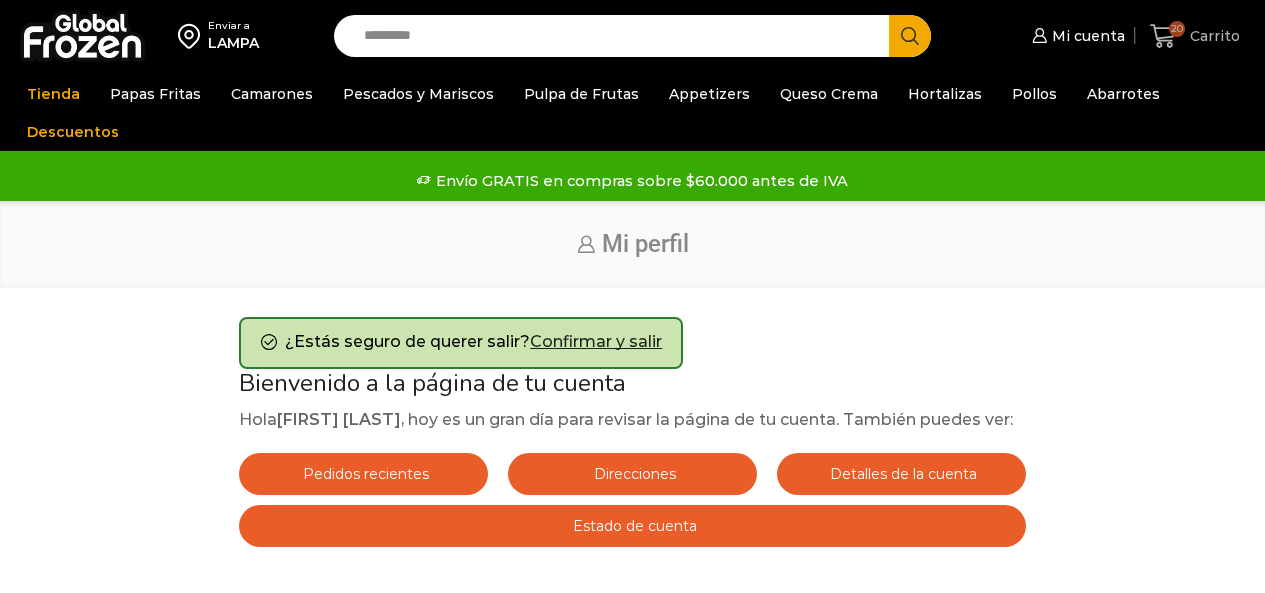 scroll, scrollTop: 0, scrollLeft: 0, axis: both 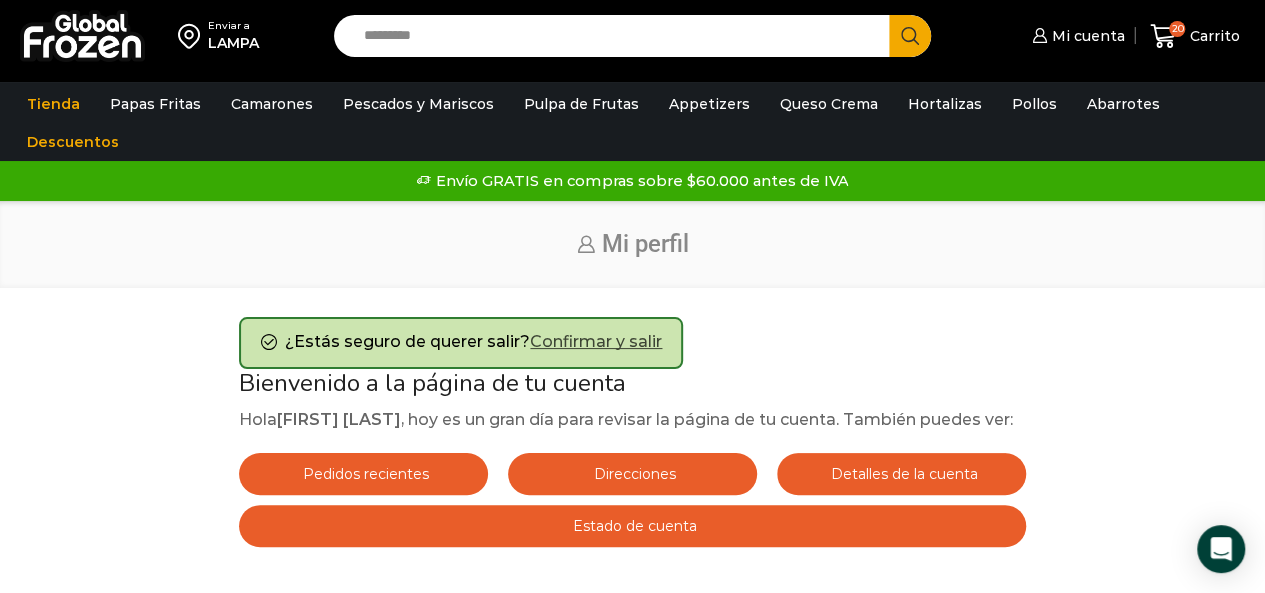 click on "Confirmar y salir" at bounding box center [596, 341] 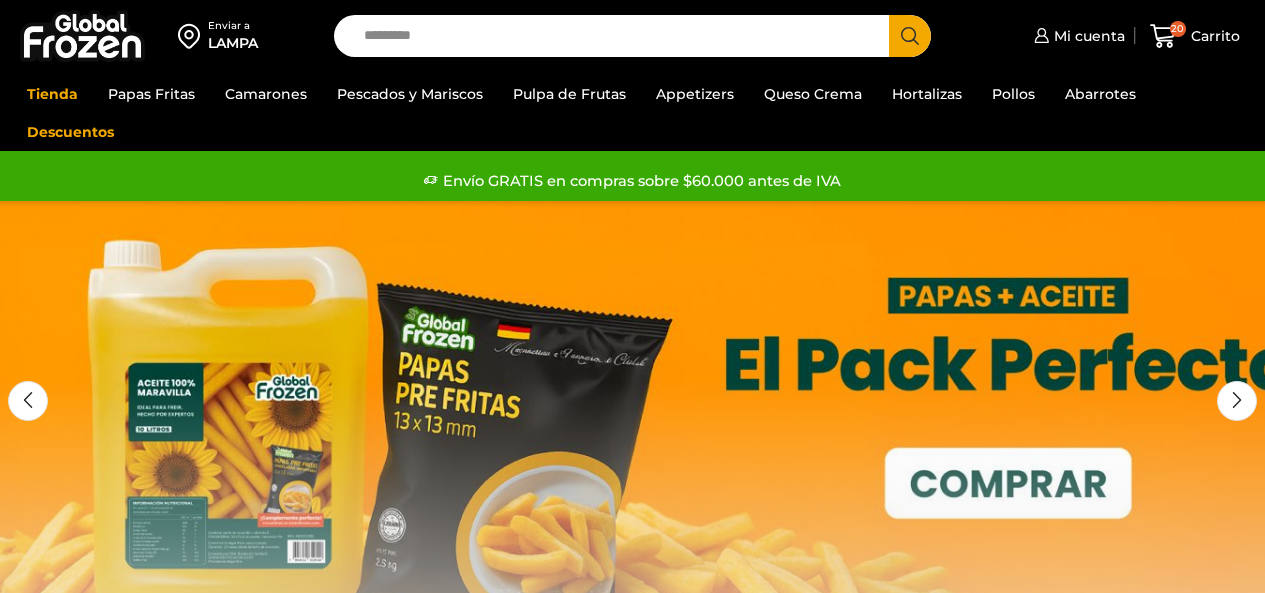 scroll, scrollTop: 0, scrollLeft: 0, axis: both 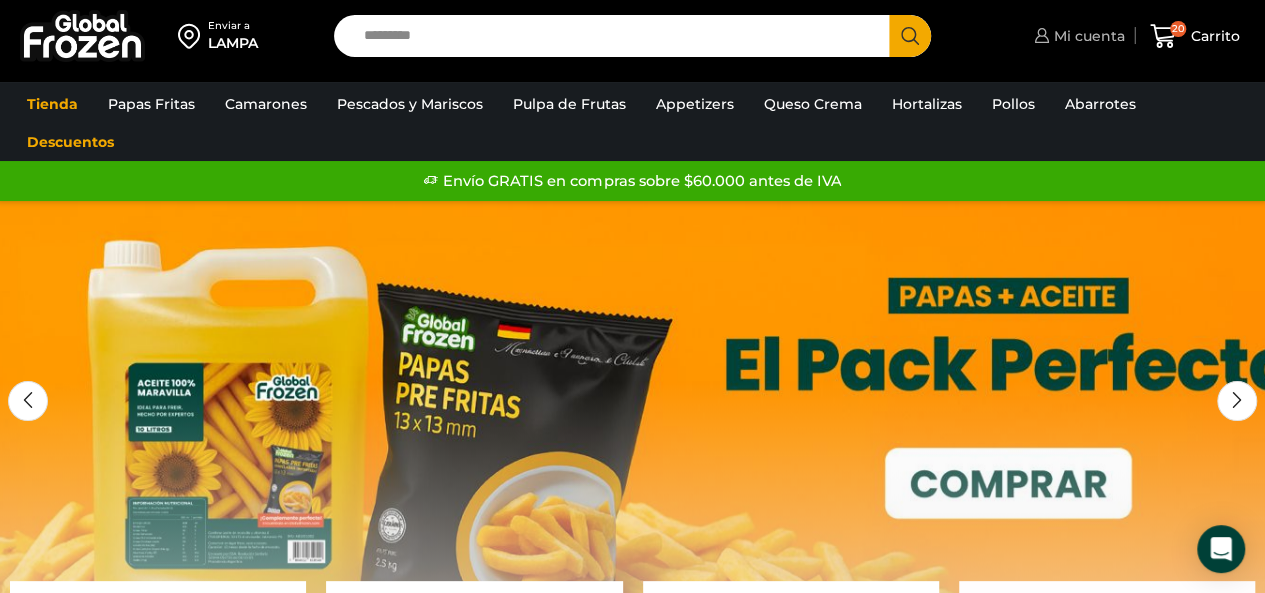 click on "Mi cuenta" at bounding box center (1087, 36) 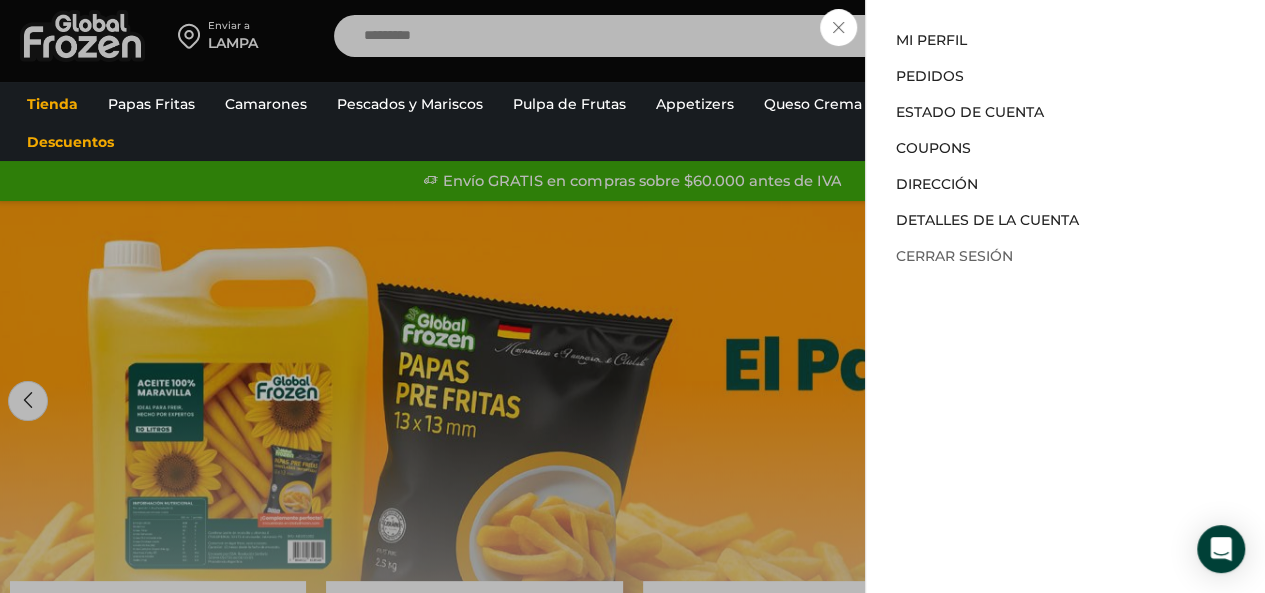 click on "Cerrar sesión" at bounding box center [954, 256] 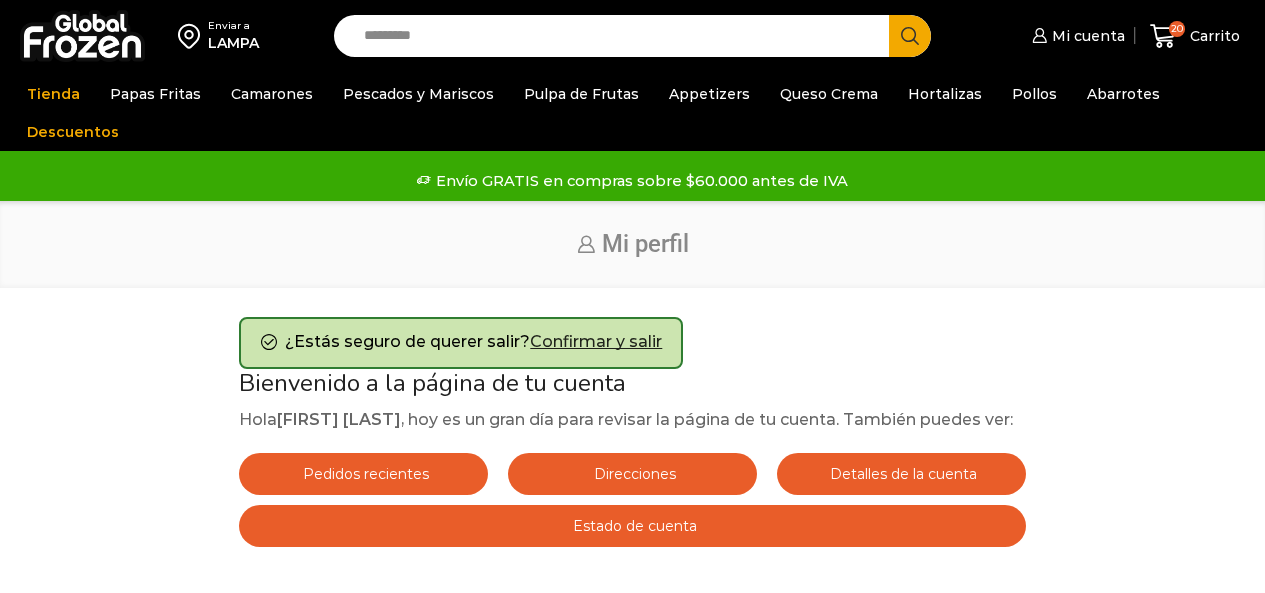 scroll, scrollTop: 0, scrollLeft: 0, axis: both 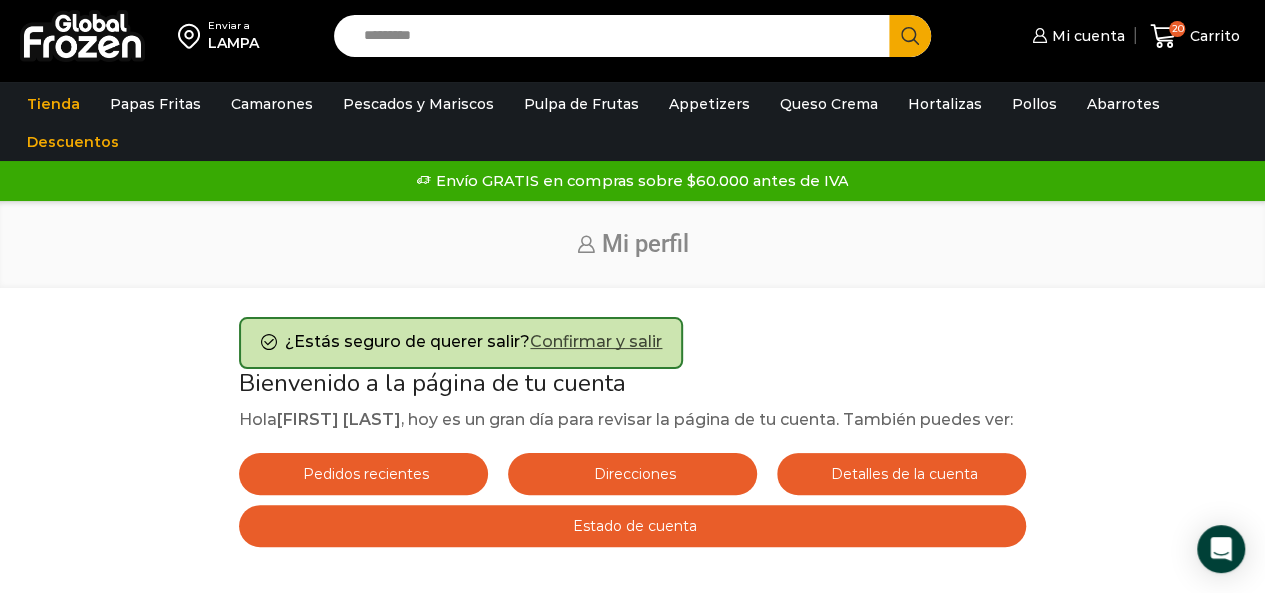 click on "Confirmar y salir" at bounding box center [596, 341] 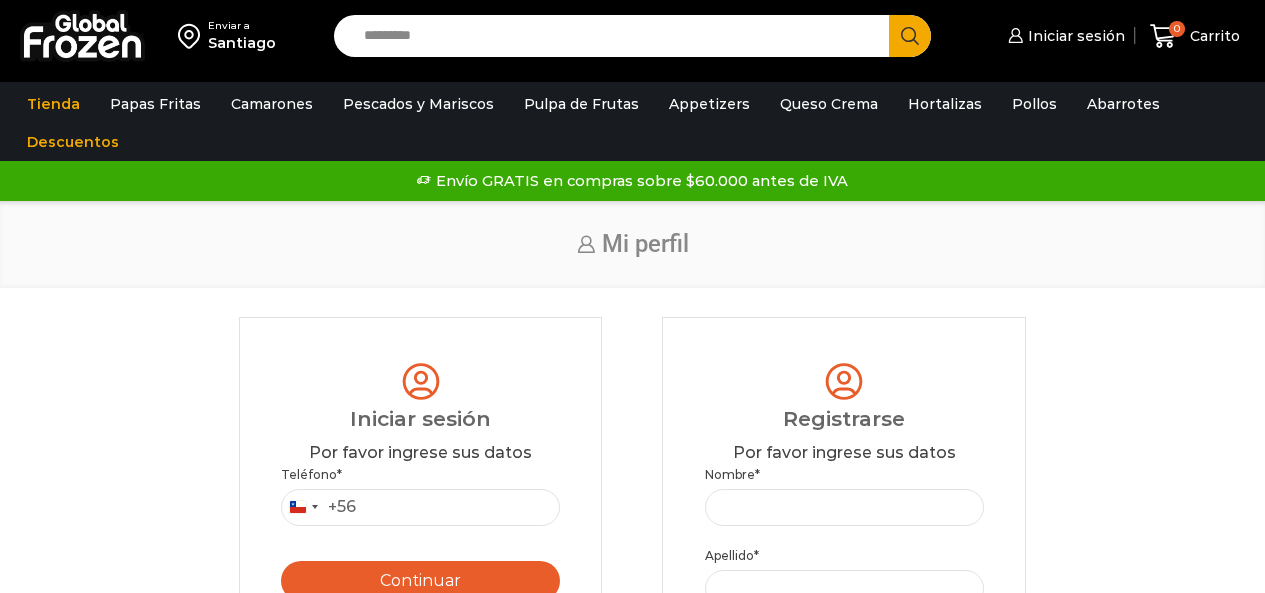 scroll, scrollTop: 0, scrollLeft: 0, axis: both 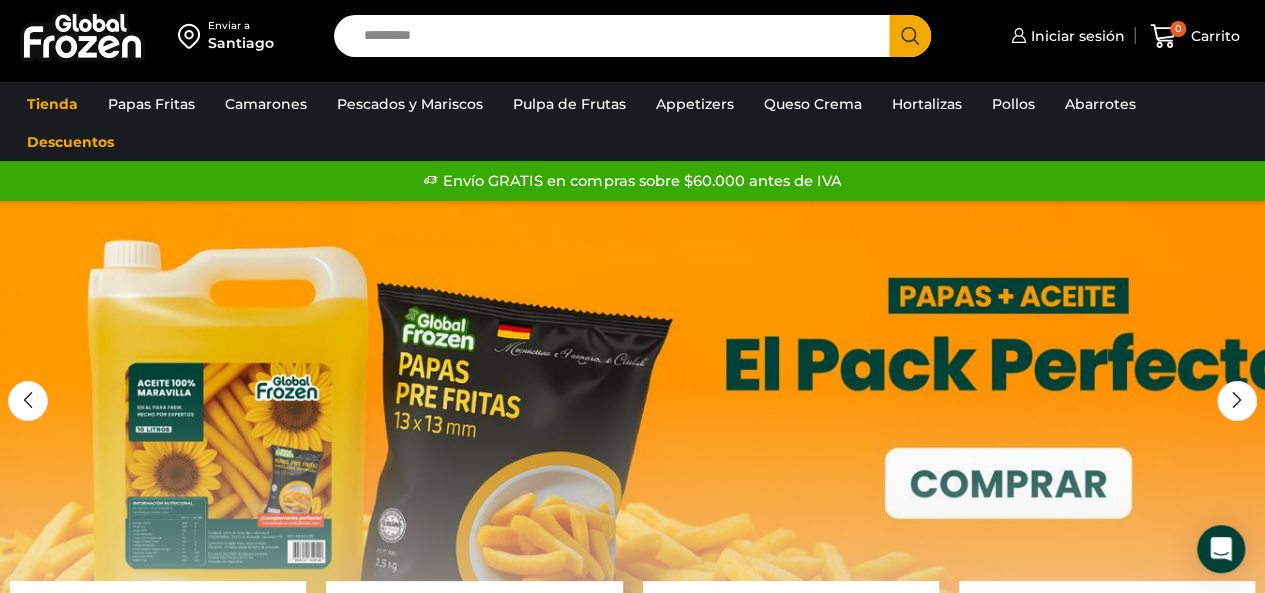 click at bounding box center (193, 36) 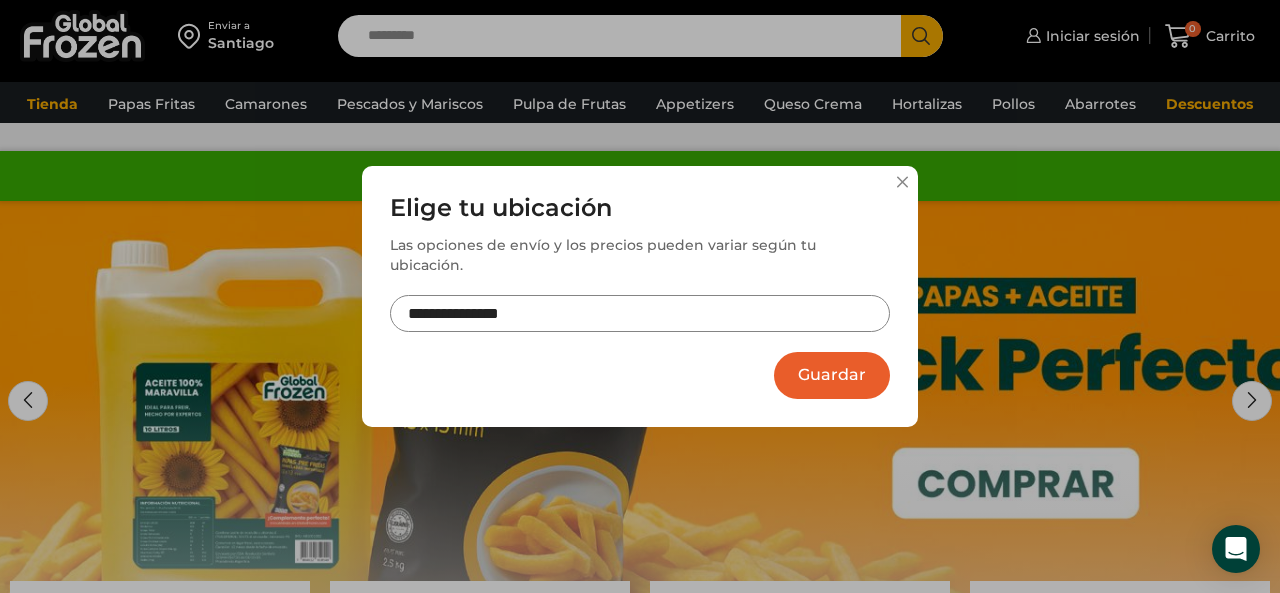 click on "**********" at bounding box center [640, 313] 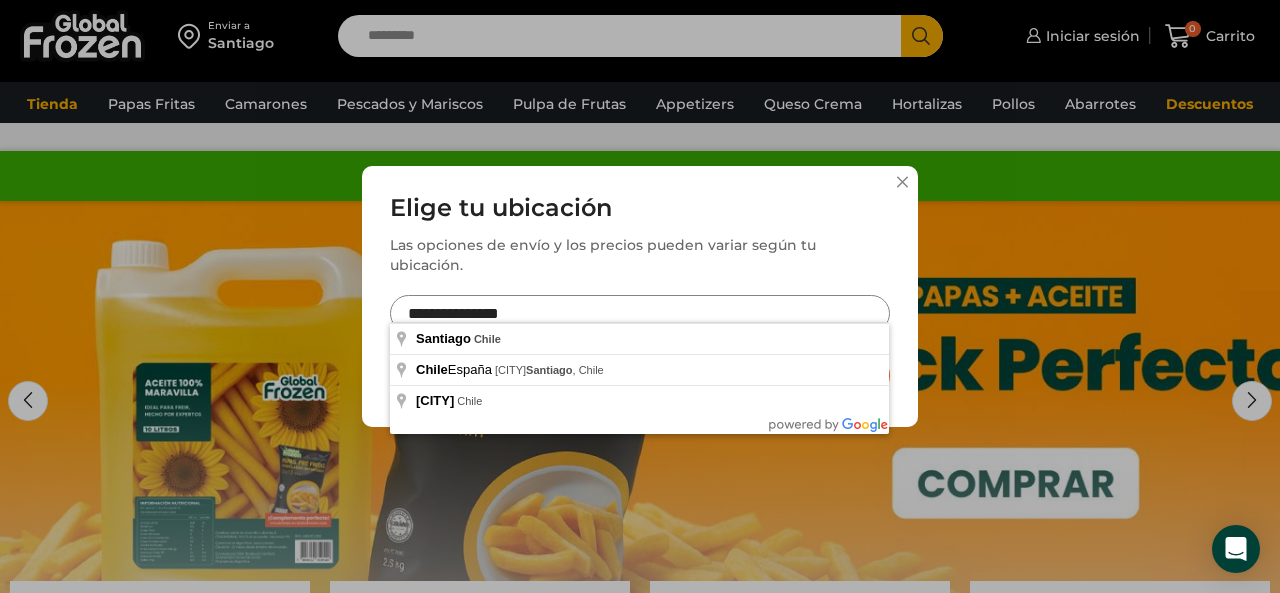 drag, startPoint x: 552, startPoint y: 303, endPoint x: 406, endPoint y: 293, distance: 146.34207 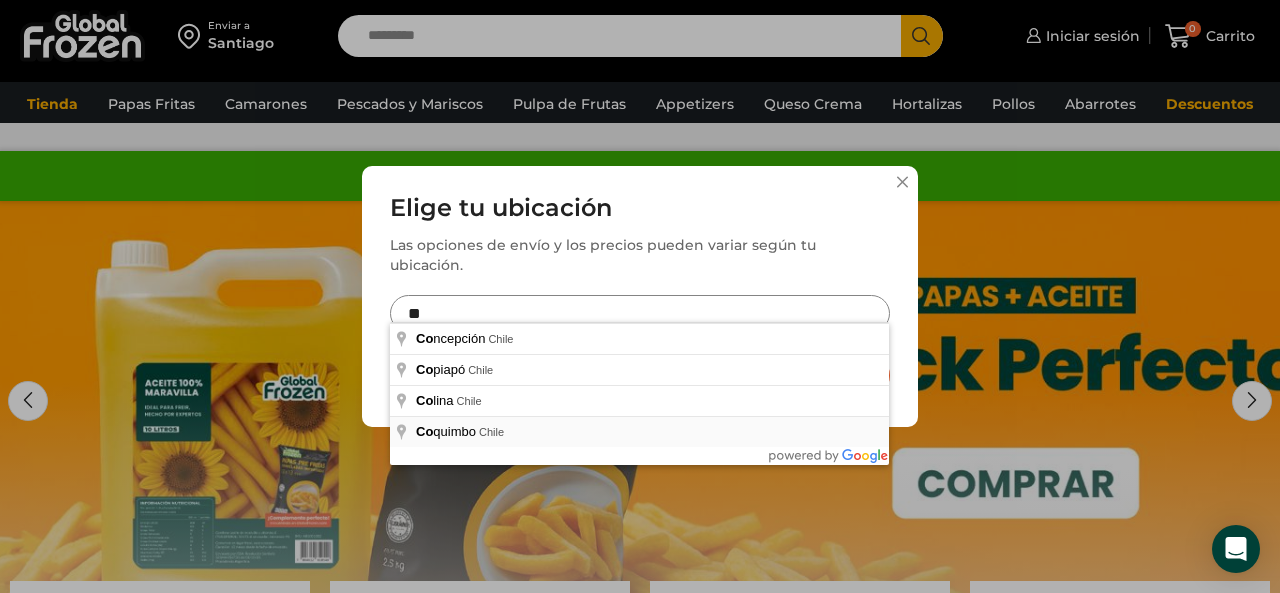 type on "**********" 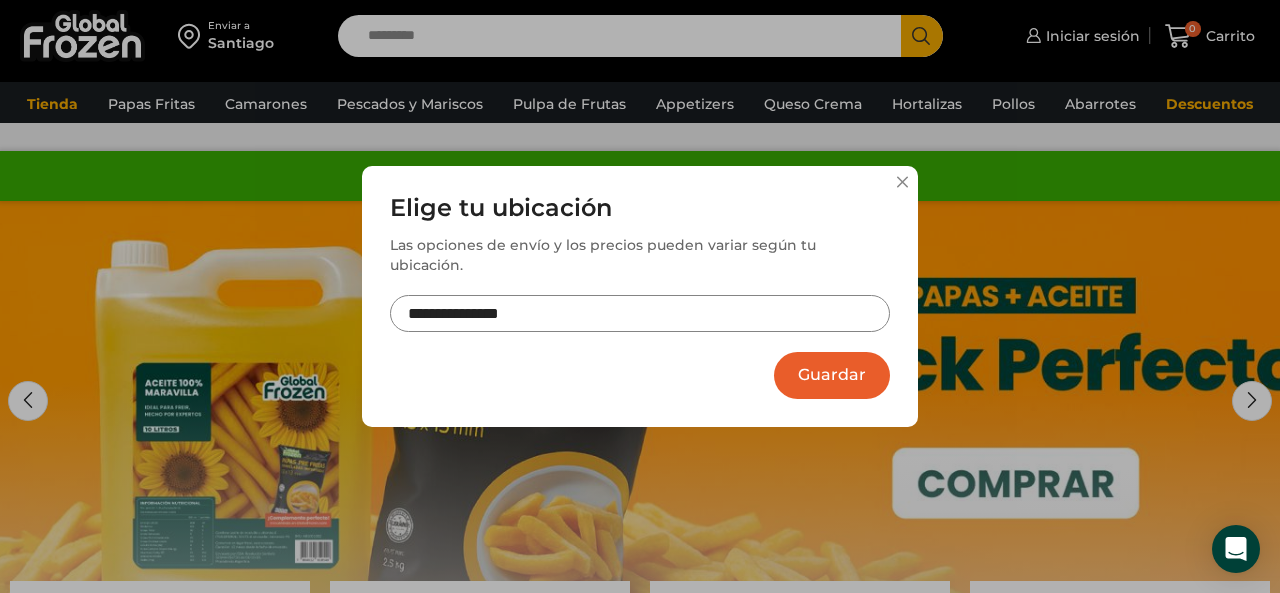 click on "Guardar" at bounding box center (832, 375) 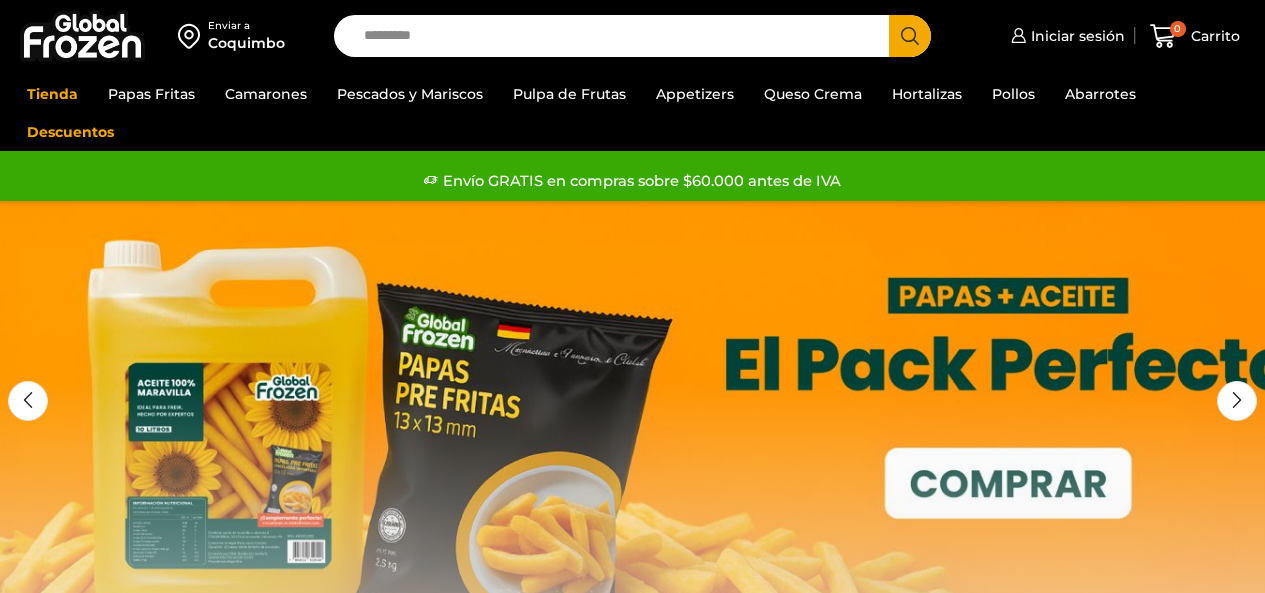 scroll, scrollTop: 0, scrollLeft: 0, axis: both 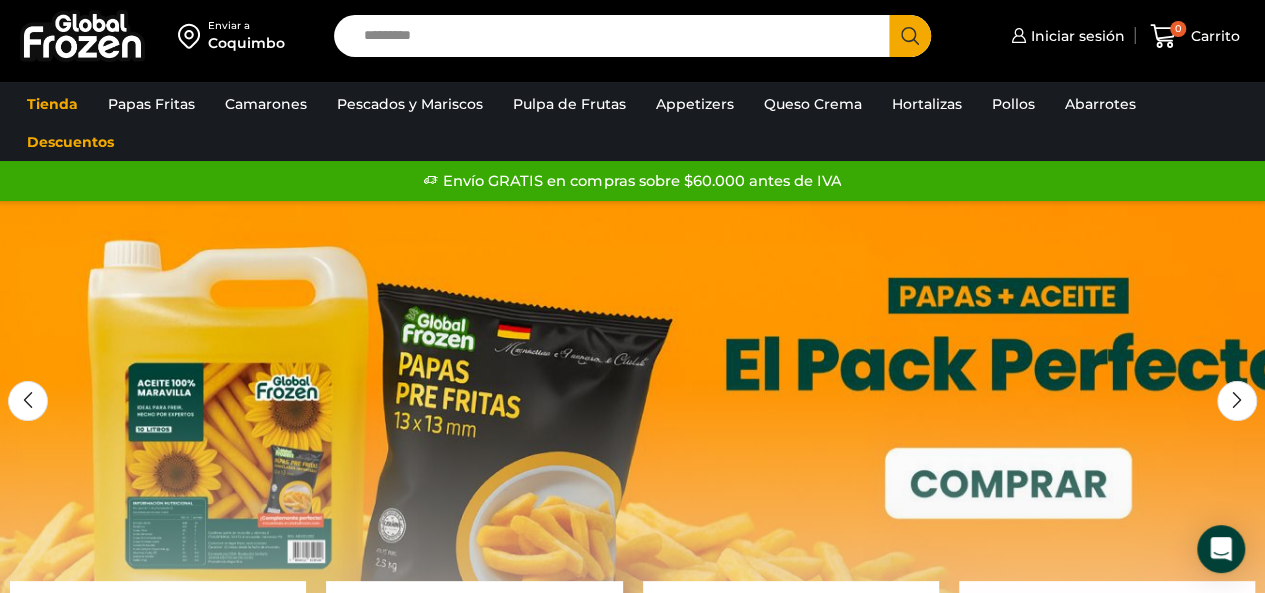 click on "Search input" at bounding box center [617, 36] 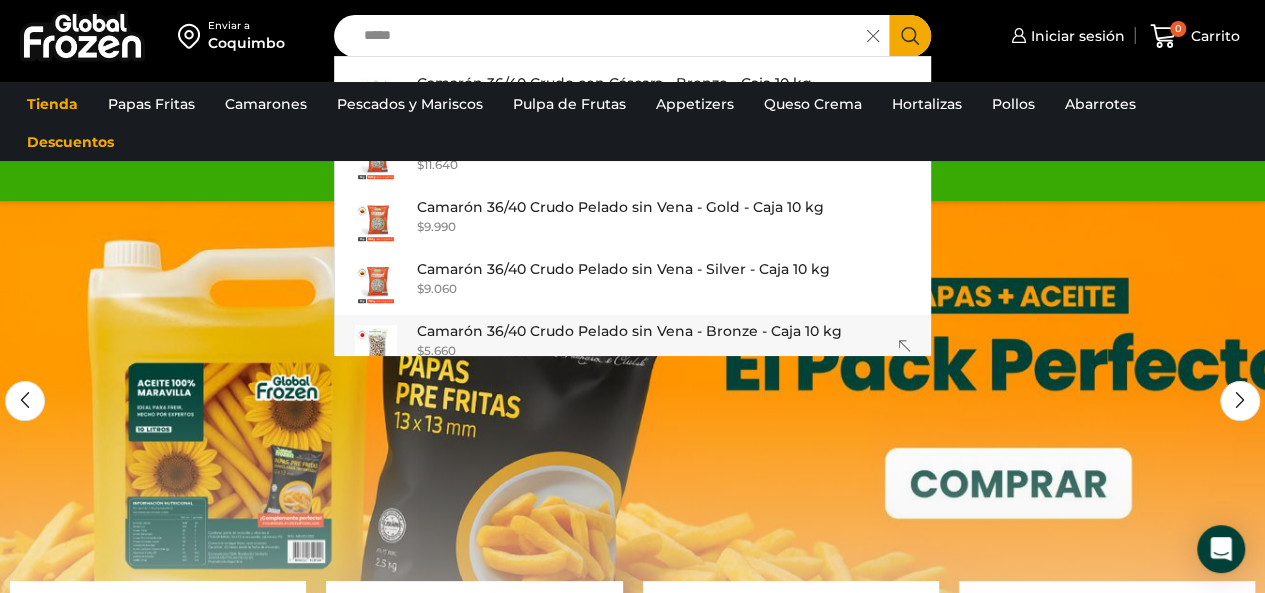 click on "Camarón 36/40 Crudo Pelado sin Vena - Bronze - Caja 10 kg" at bounding box center (629, 331) 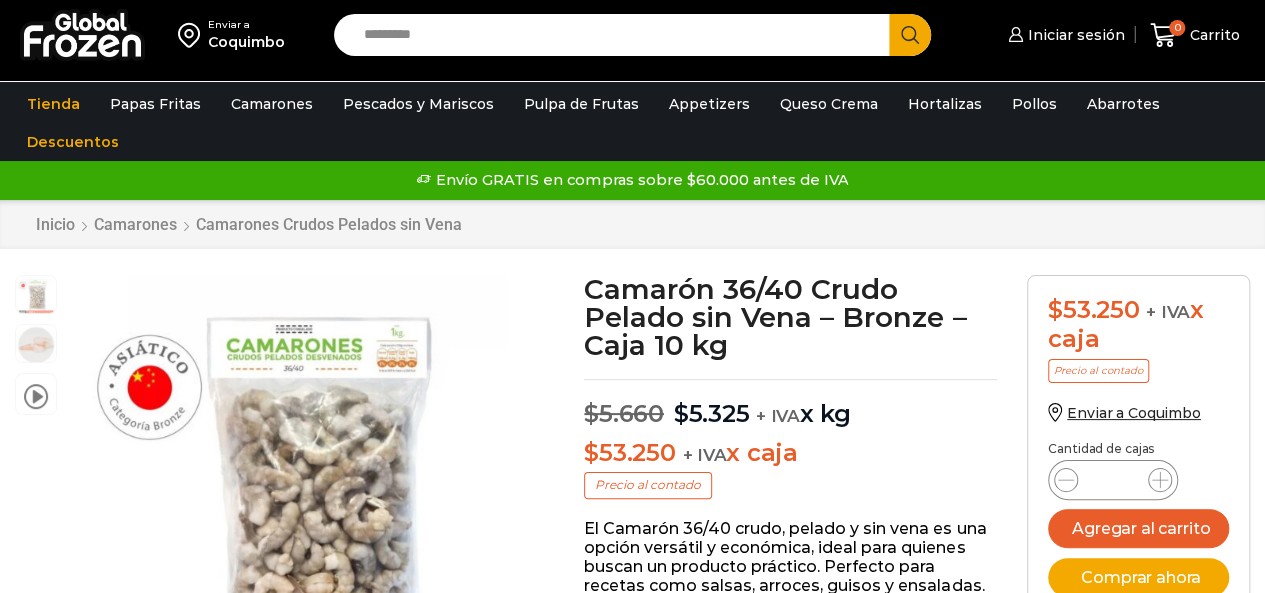 scroll, scrollTop: 1, scrollLeft: 0, axis: vertical 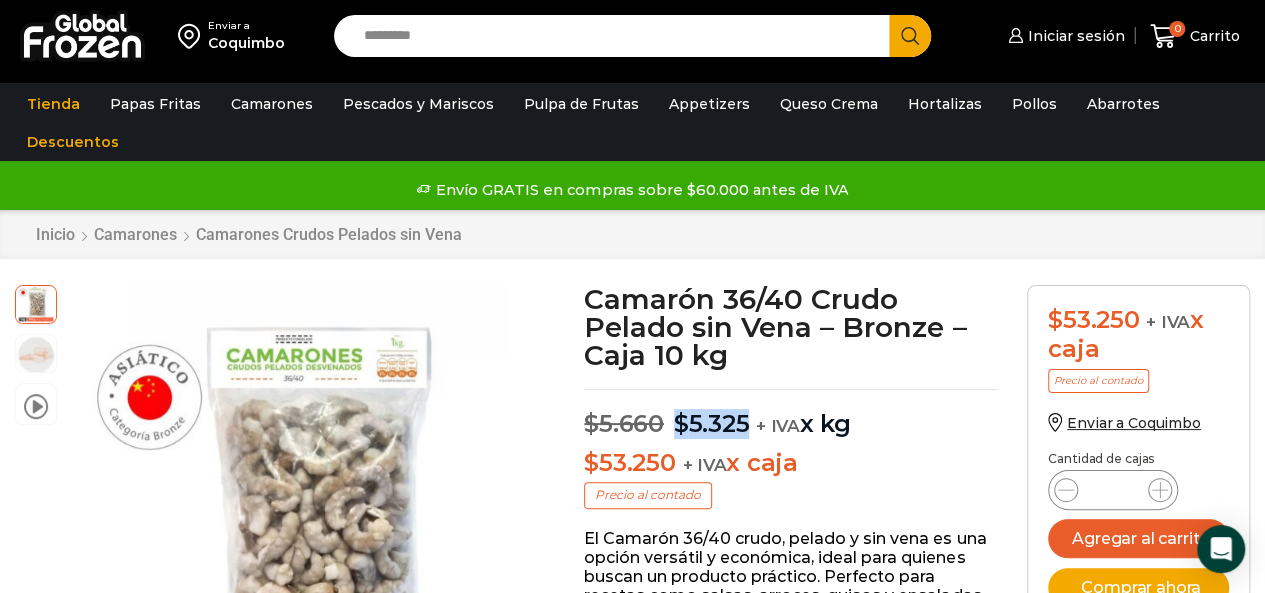 drag, startPoint x: 748, startPoint y: 426, endPoint x: 673, endPoint y: 430, distance: 75.10659 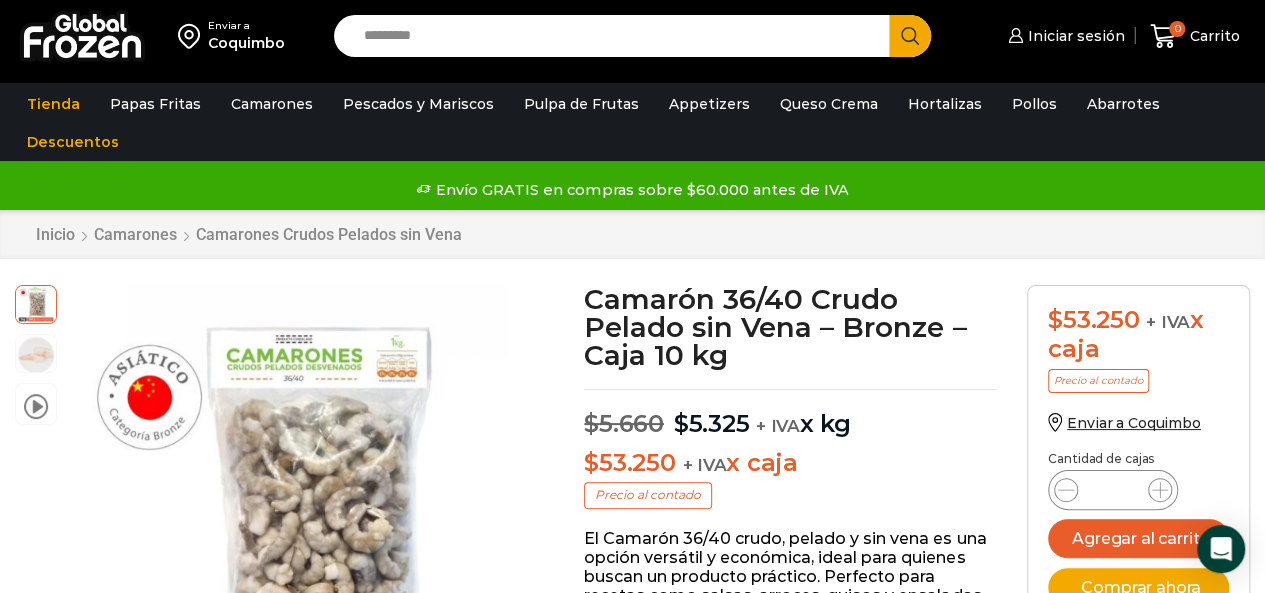 click on "$ 53.250   + IVA  x caja" at bounding box center [790, 463] 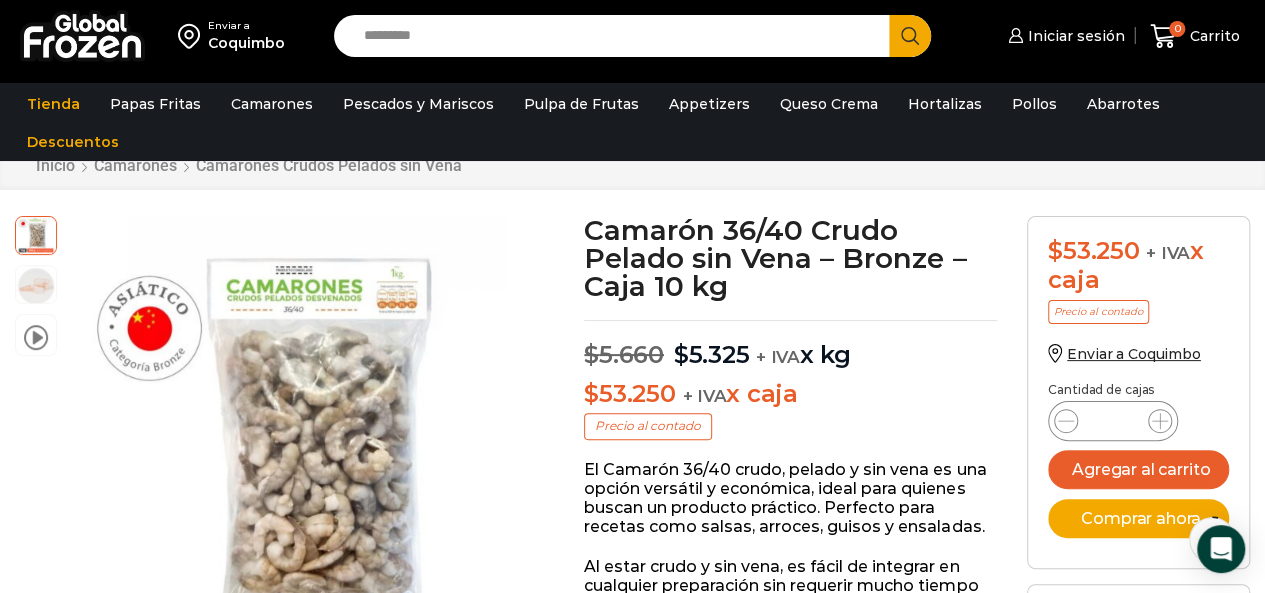 scroll, scrollTop: 101, scrollLeft: 0, axis: vertical 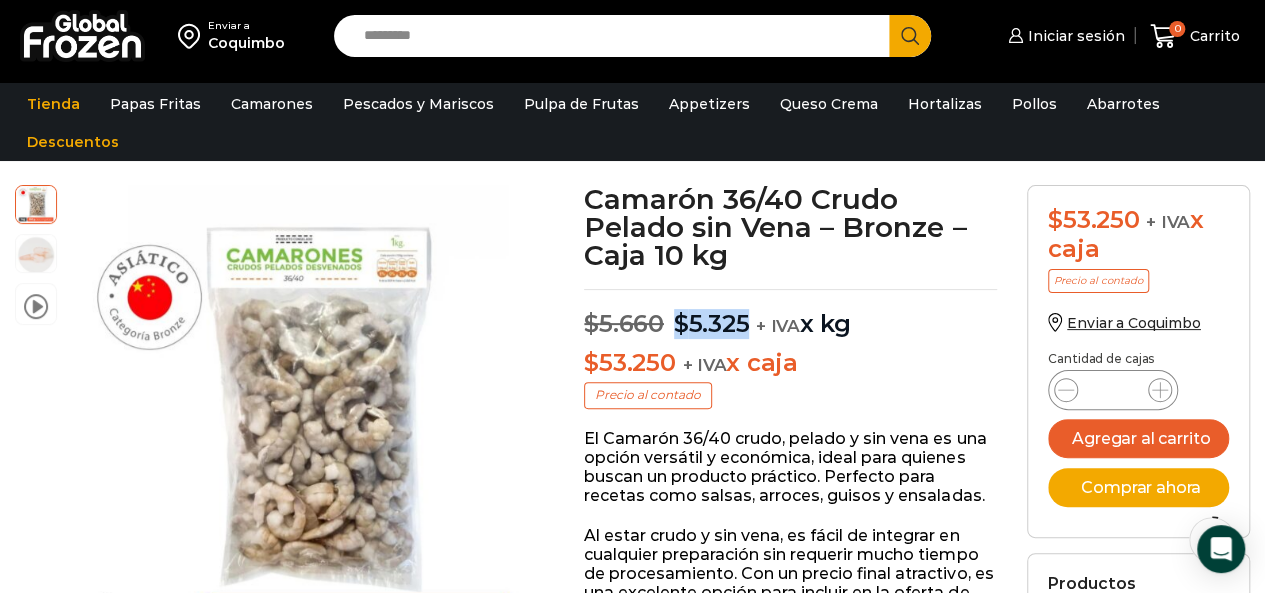 drag, startPoint x: 673, startPoint y: 323, endPoint x: 750, endPoint y: 317, distance: 77.23341 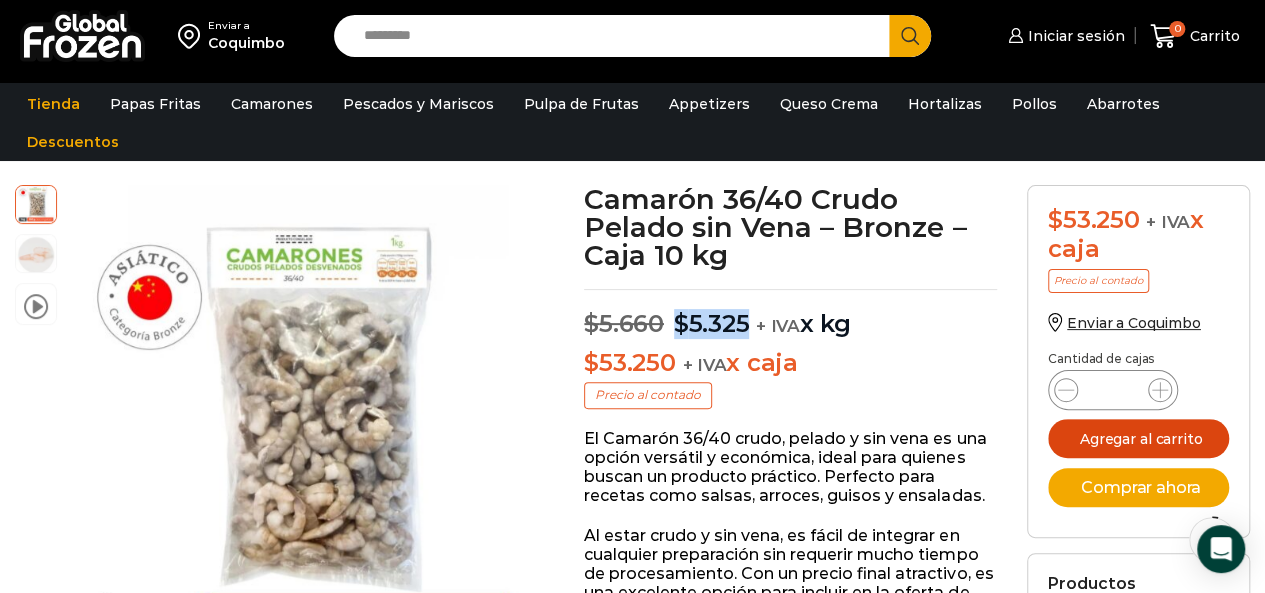 click on "Agregar al carrito" at bounding box center (1138, 438) 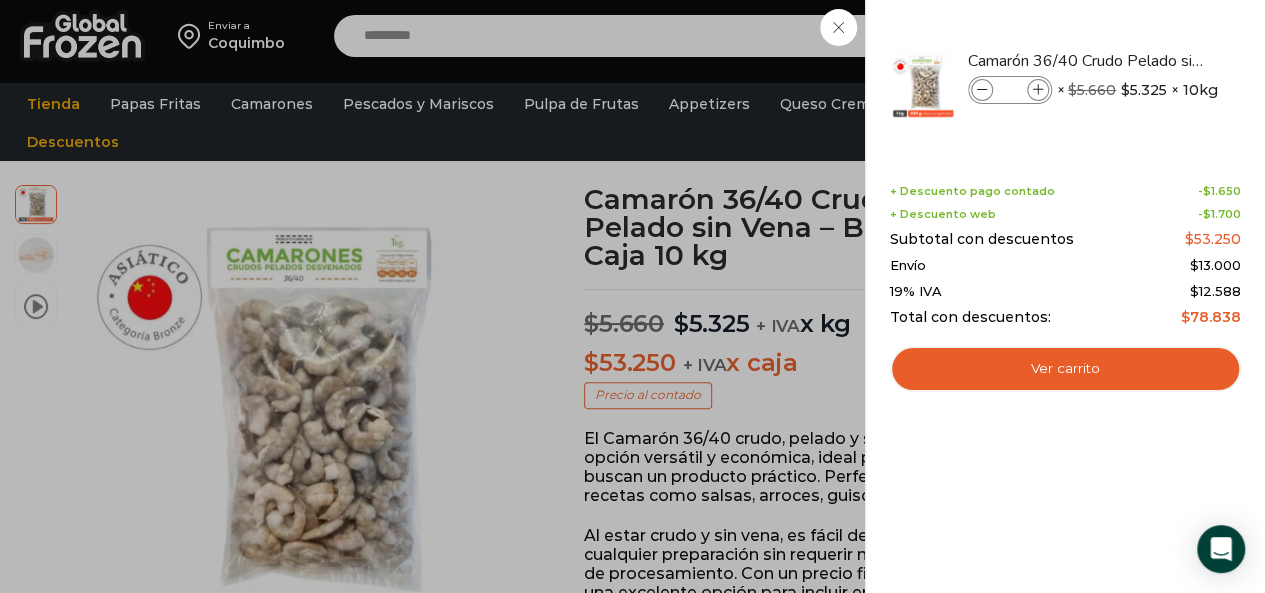 click on "1
Carrito
1
1
Shopping Cart
*" at bounding box center (1195, 36) 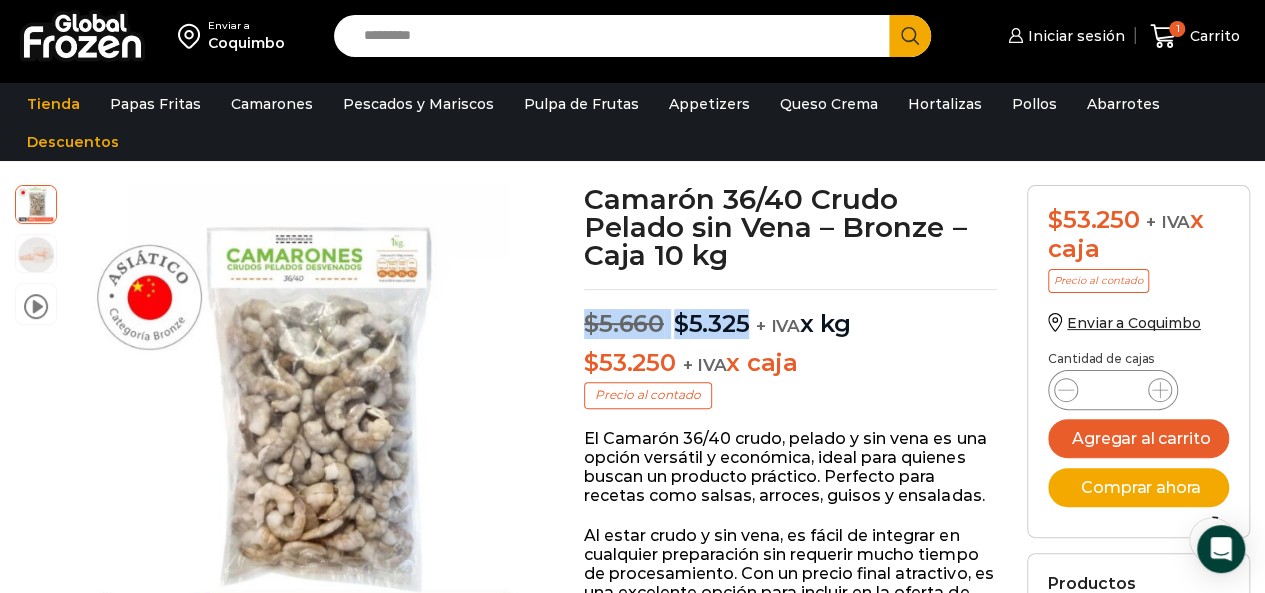 drag, startPoint x: 746, startPoint y: 325, endPoint x: 585, endPoint y: 323, distance: 161.01242 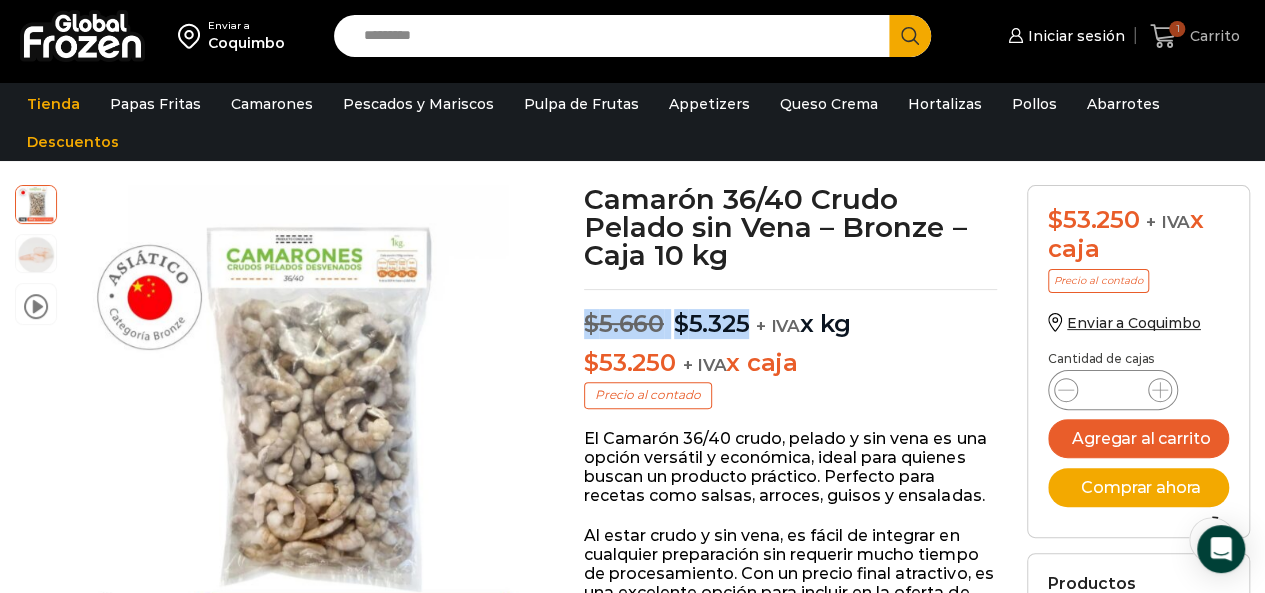 click on "Carrito" at bounding box center (1212, 36) 